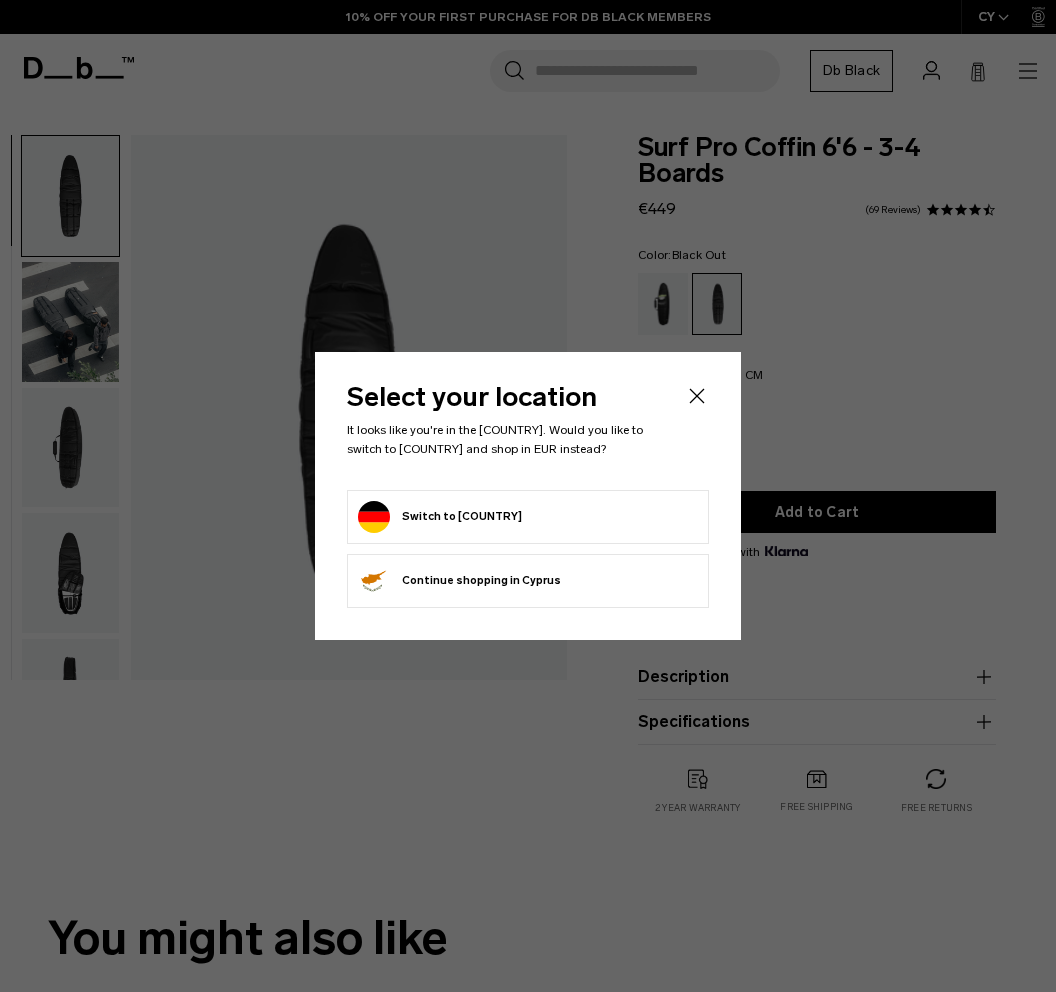 scroll, scrollTop: 0, scrollLeft: 0, axis: both 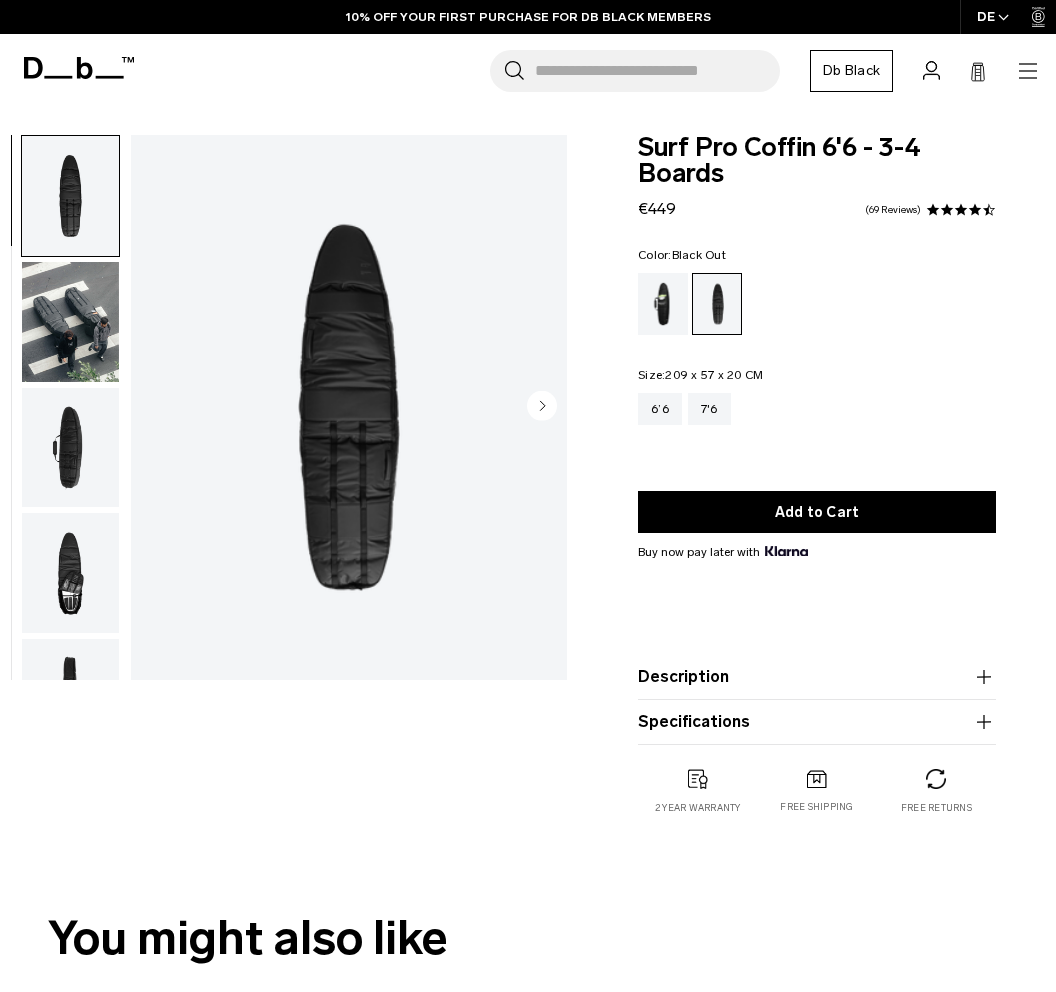 click on "01 / 10" at bounding box center [289, 412] 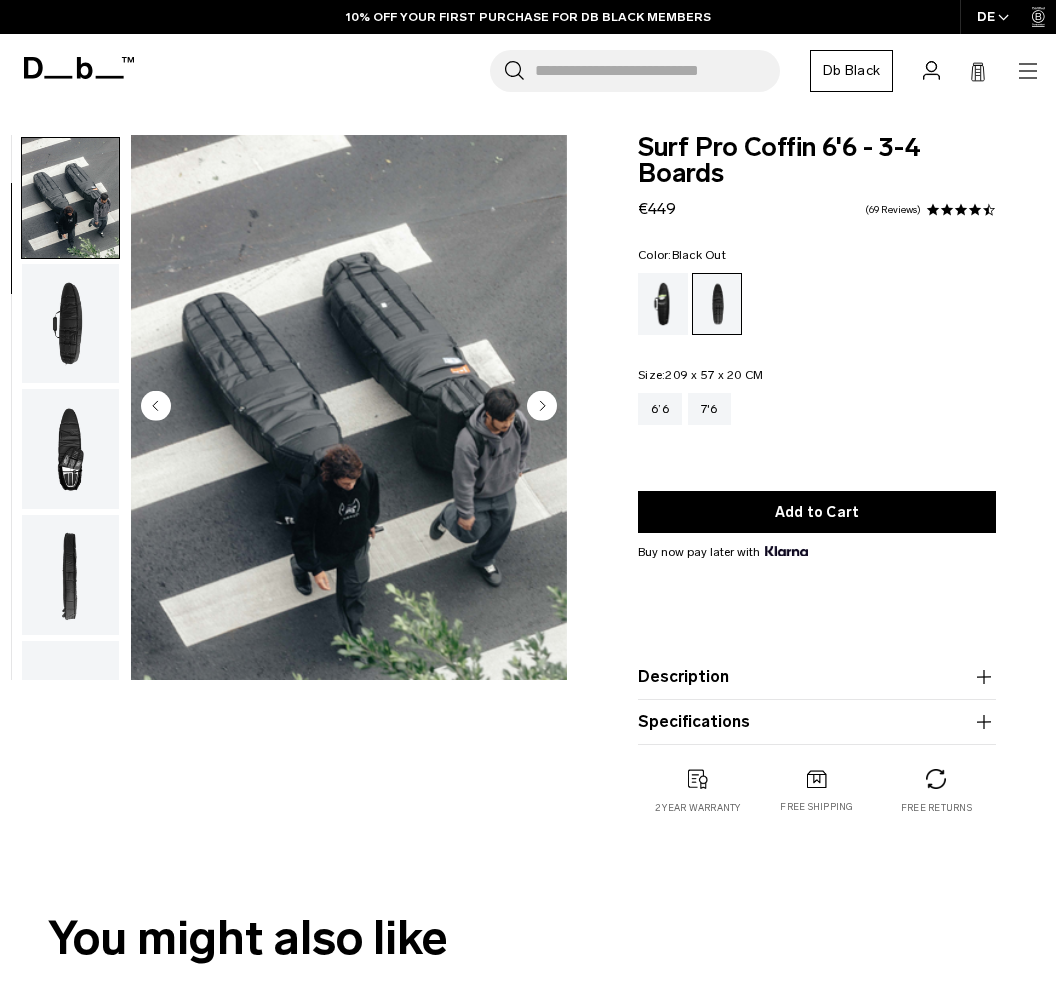 scroll, scrollTop: 126, scrollLeft: 0, axis: vertical 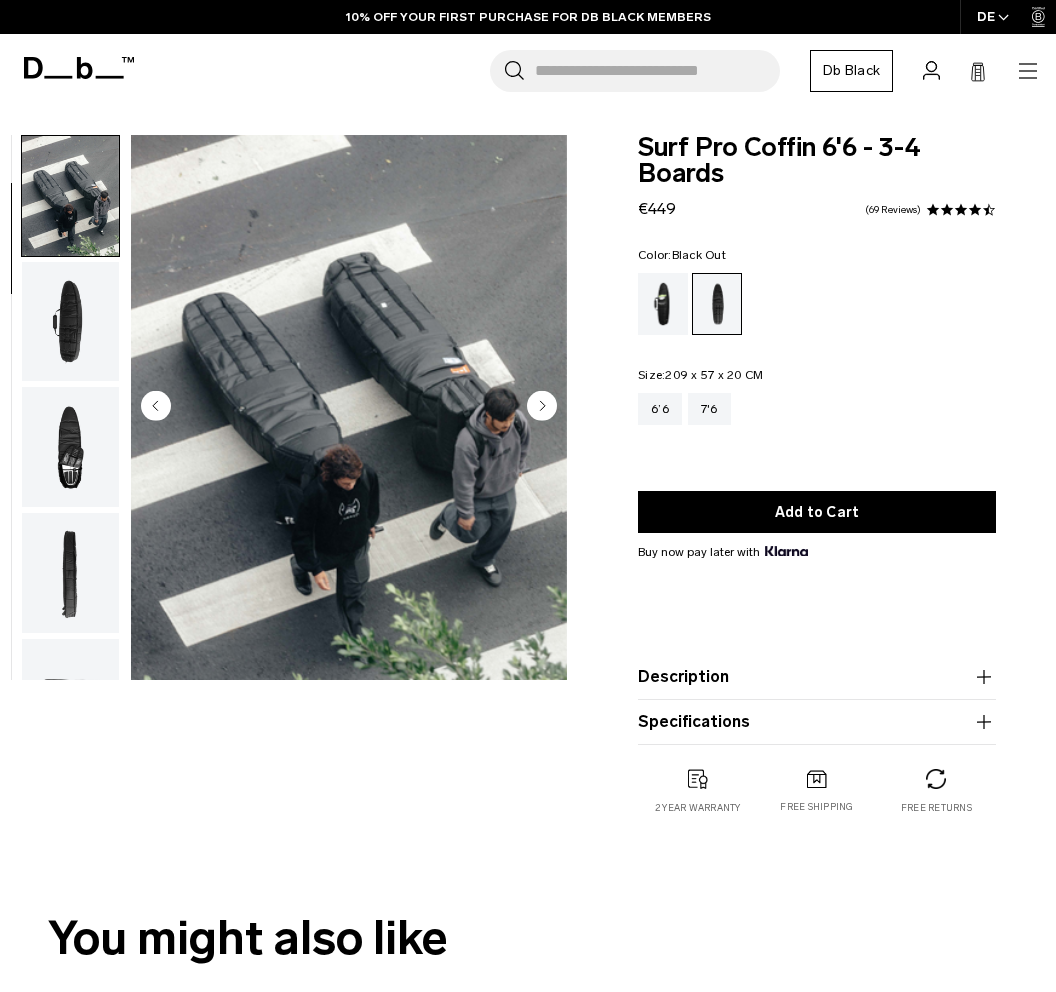 click at bounding box center (70, 322) 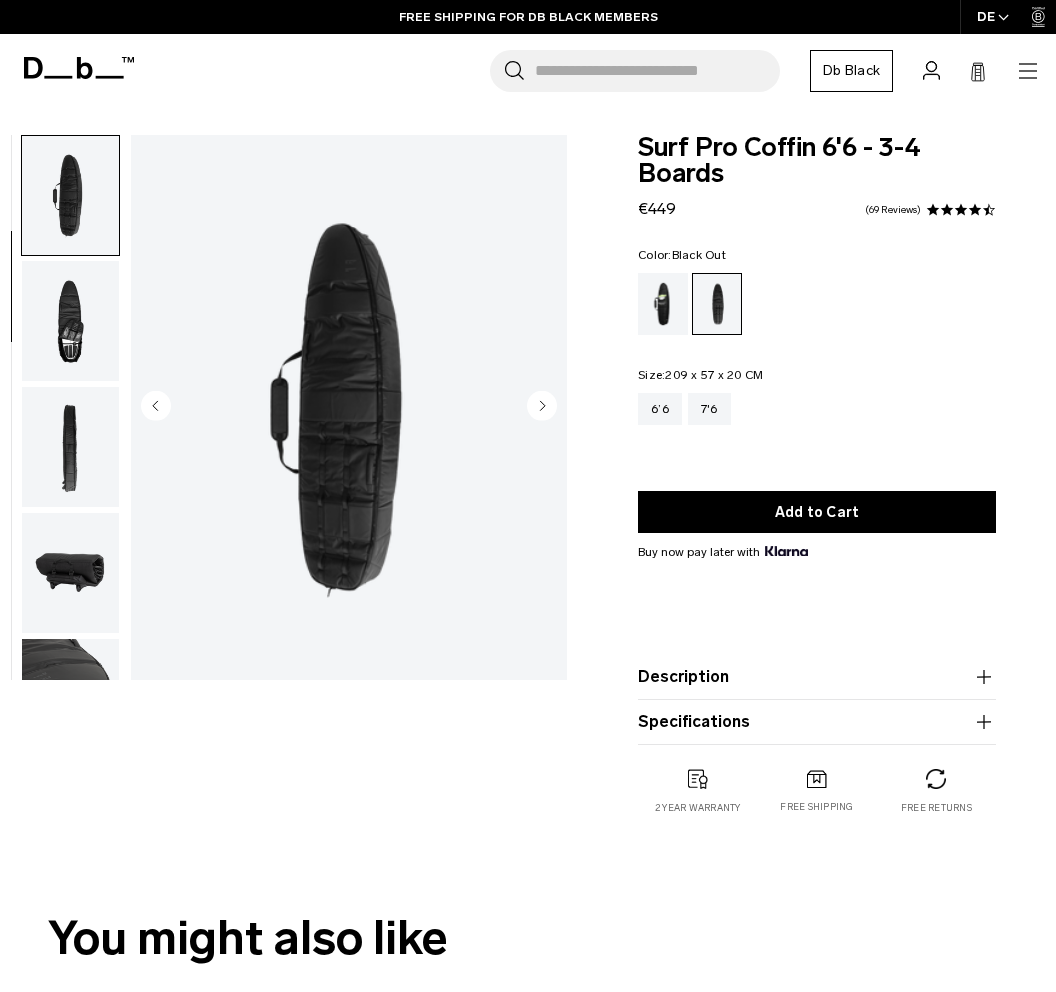 click at bounding box center [70, 447] 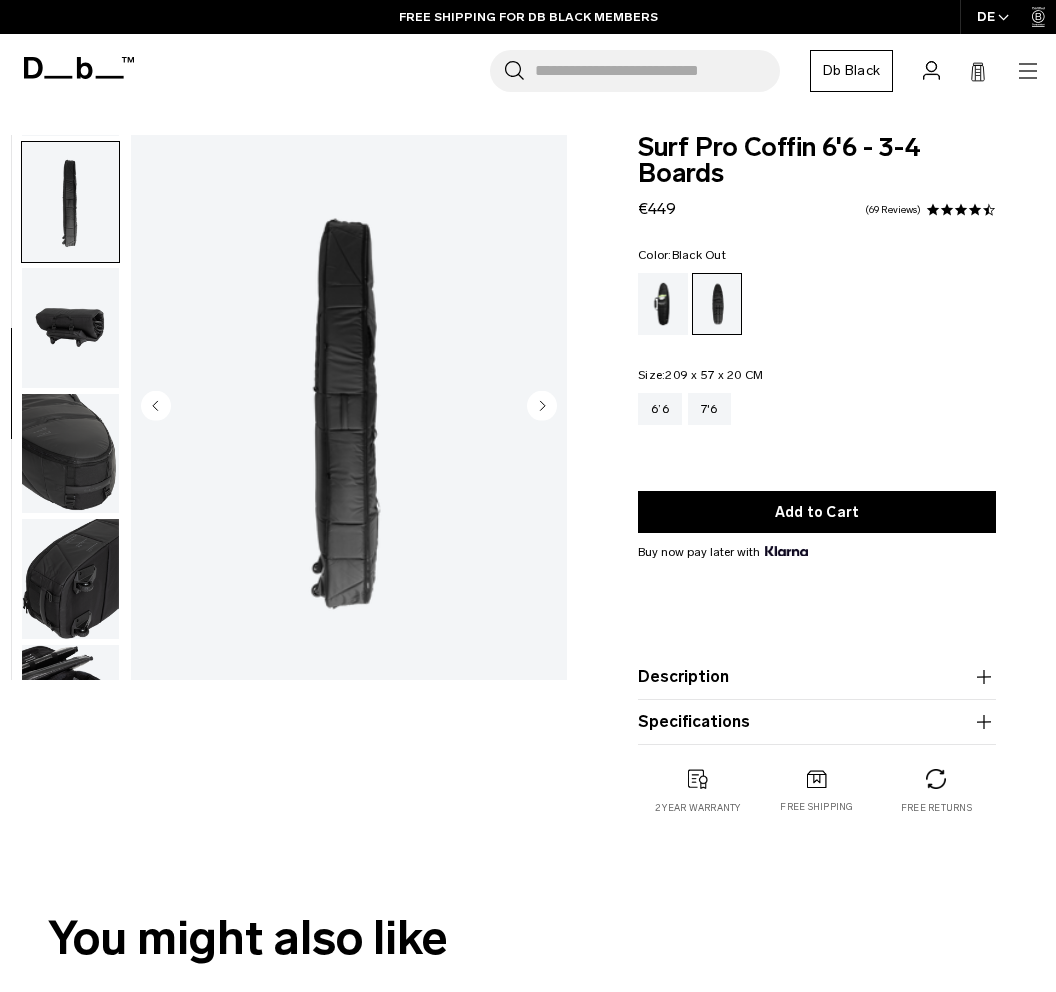 scroll, scrollTop: 503, scrollLeft: 0, axis: vertical 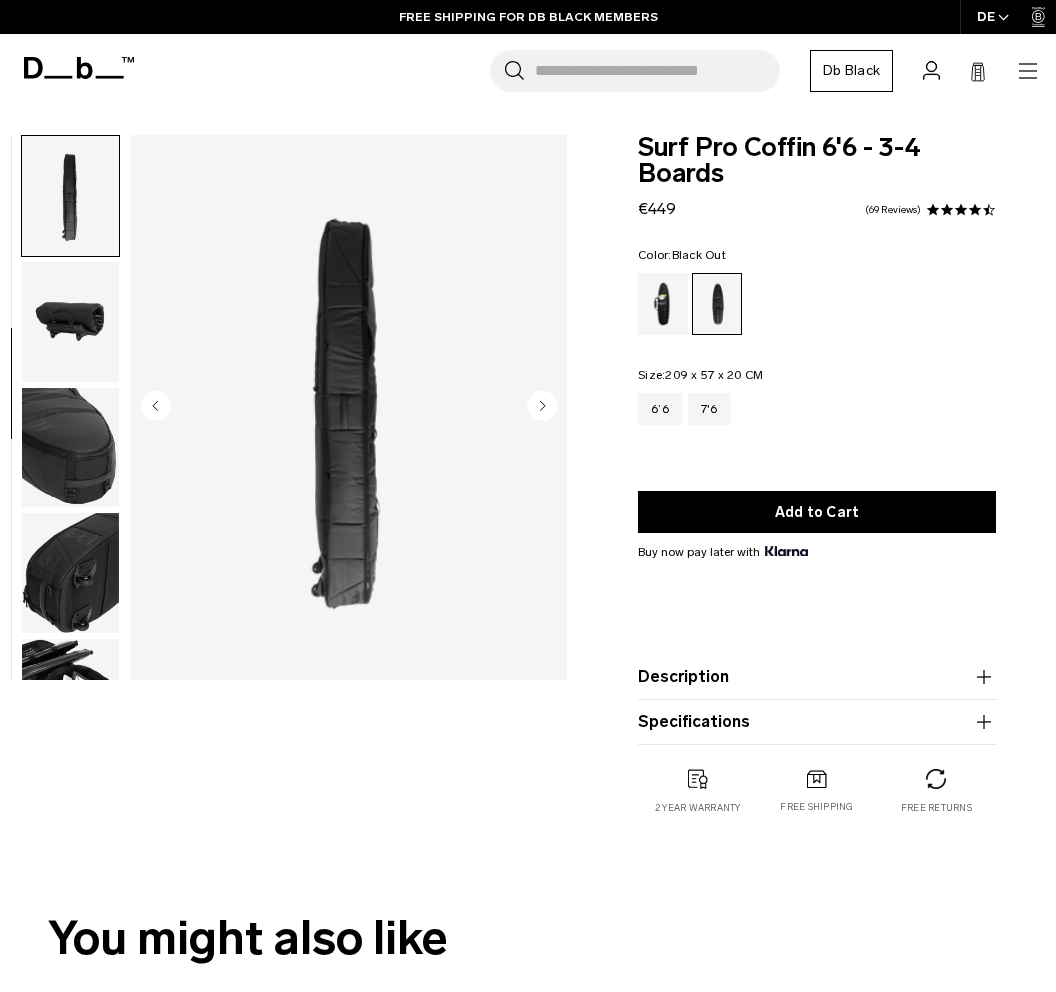 click at bounding box center [70, 573] 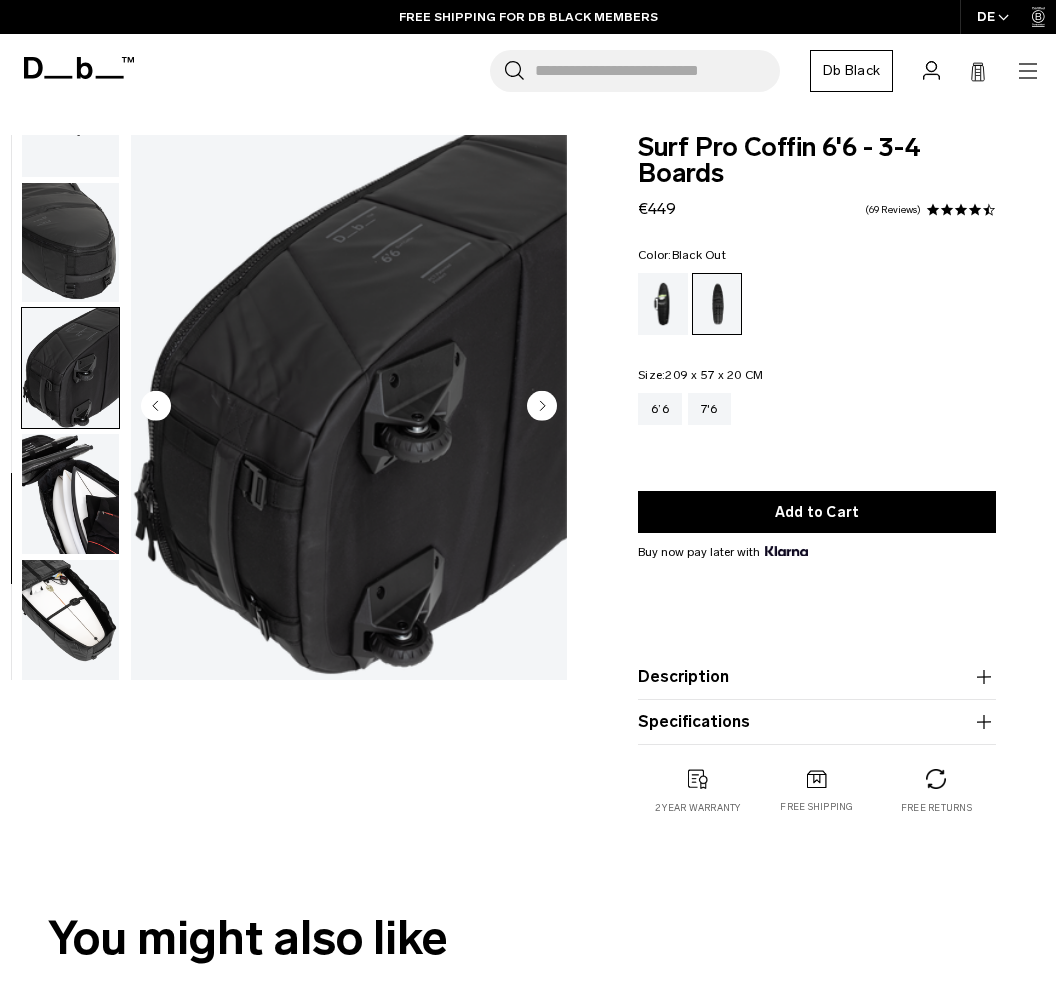 scroll, scrollTop: 709, scrollLeft: 0, axis: vertical 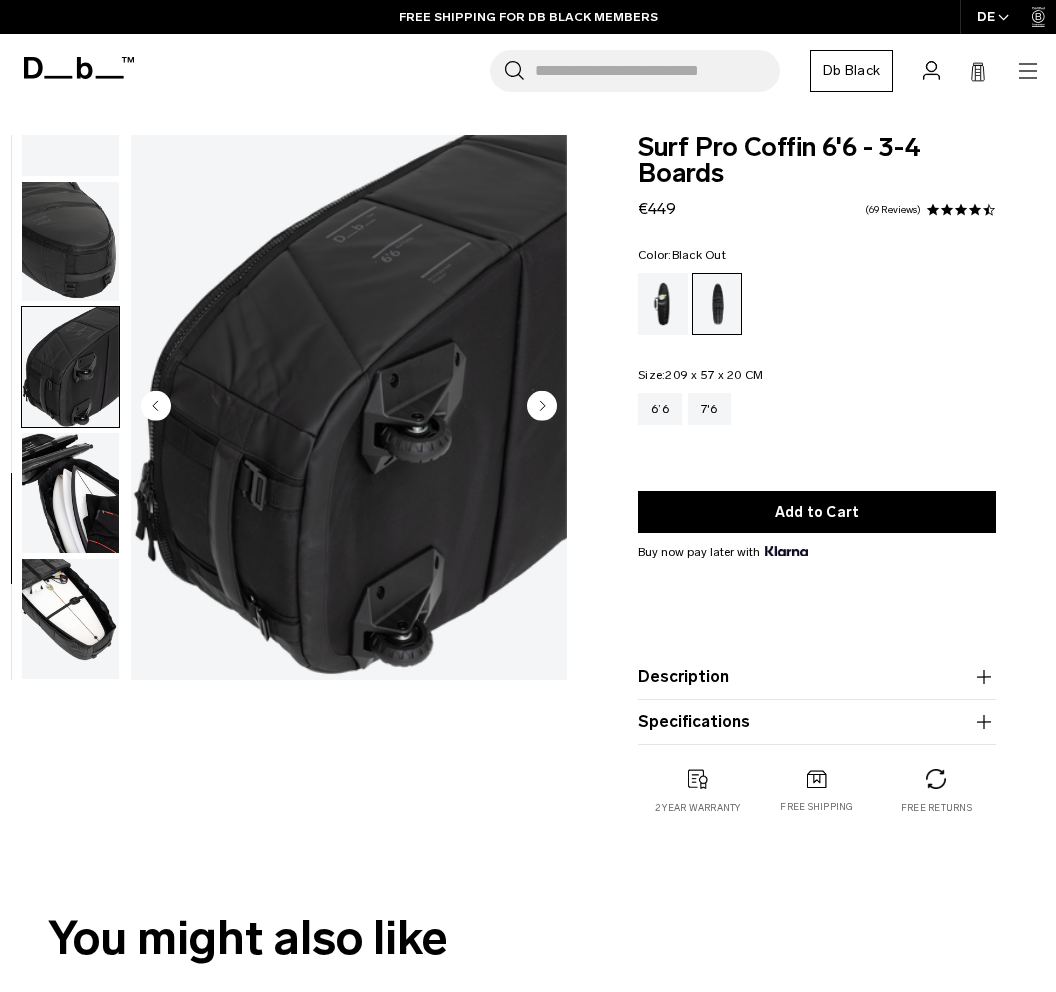 click at bounding box center [70, 619] 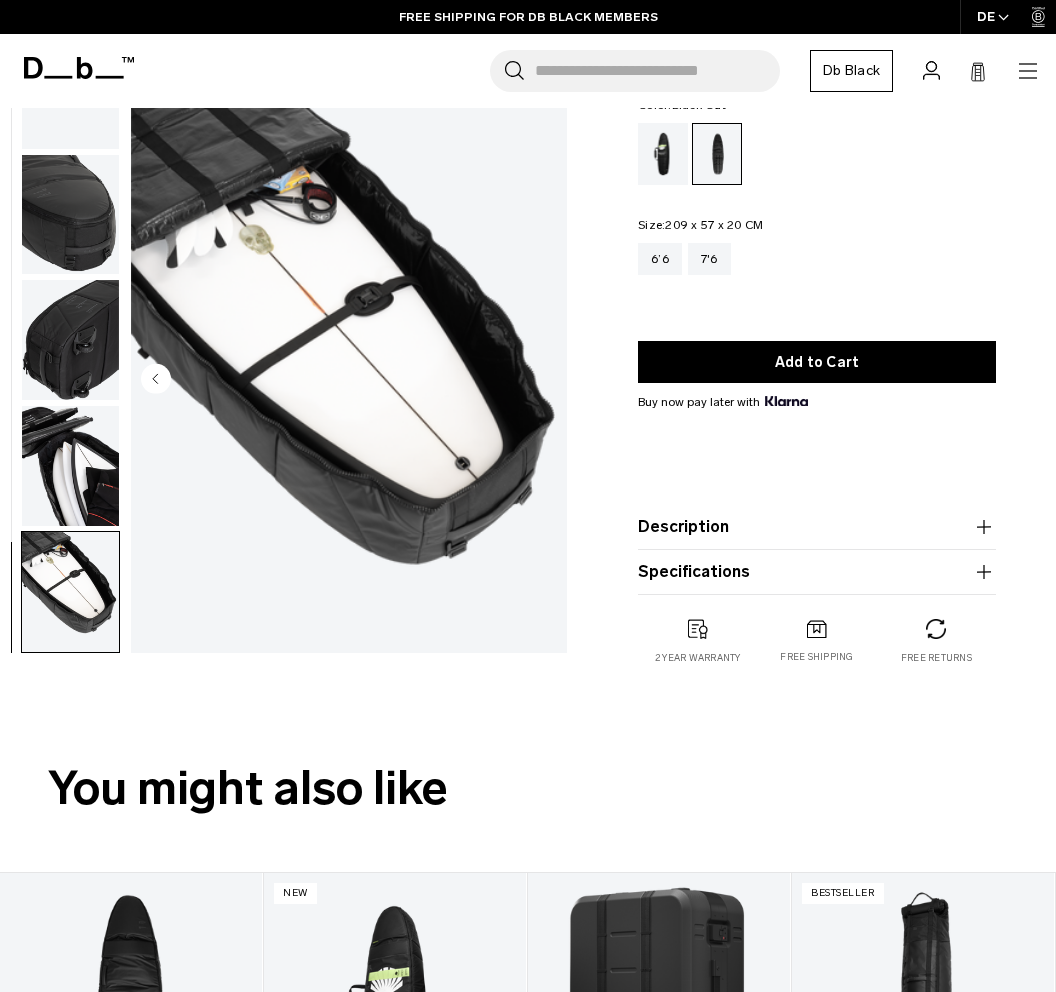 scroll, scrollTop: 302, scrollLeft: 0, axis: vertical 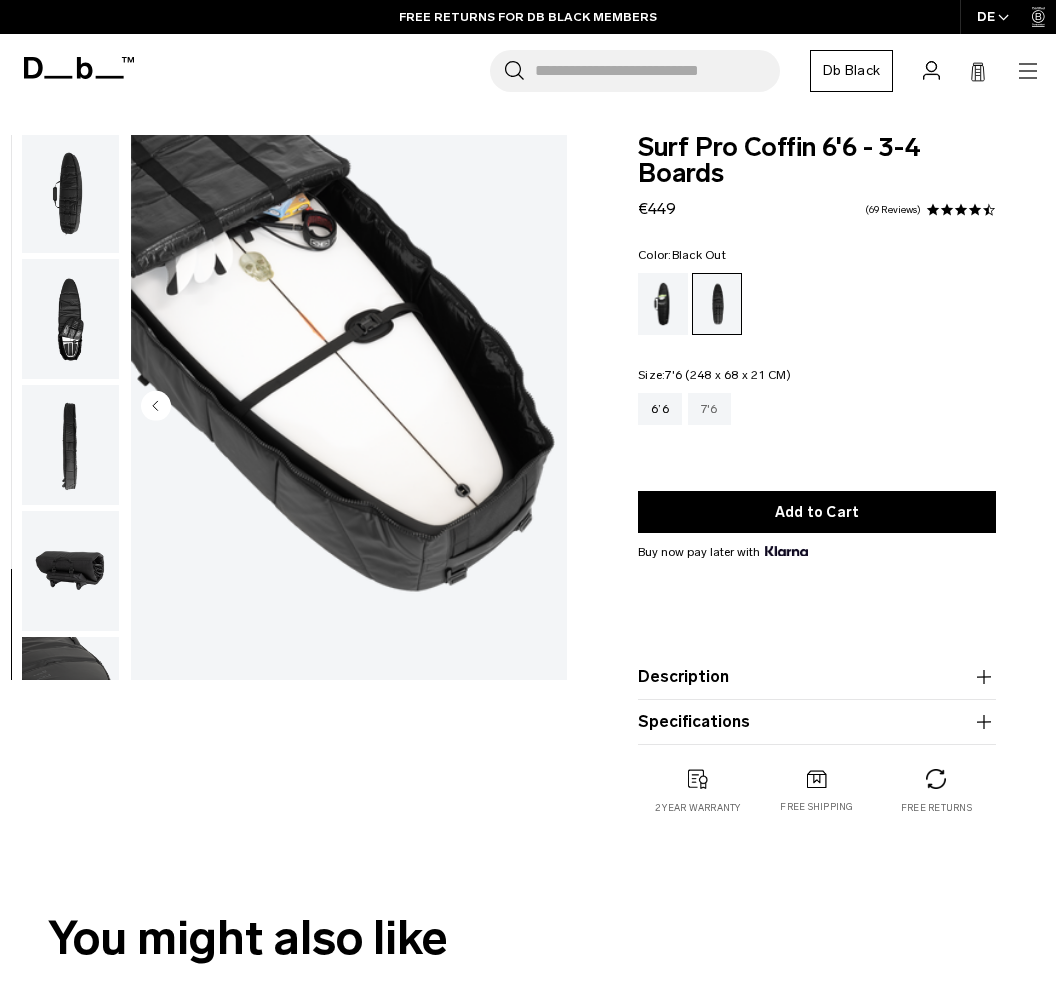 click on "7'6" at bounding box center [709, 409] 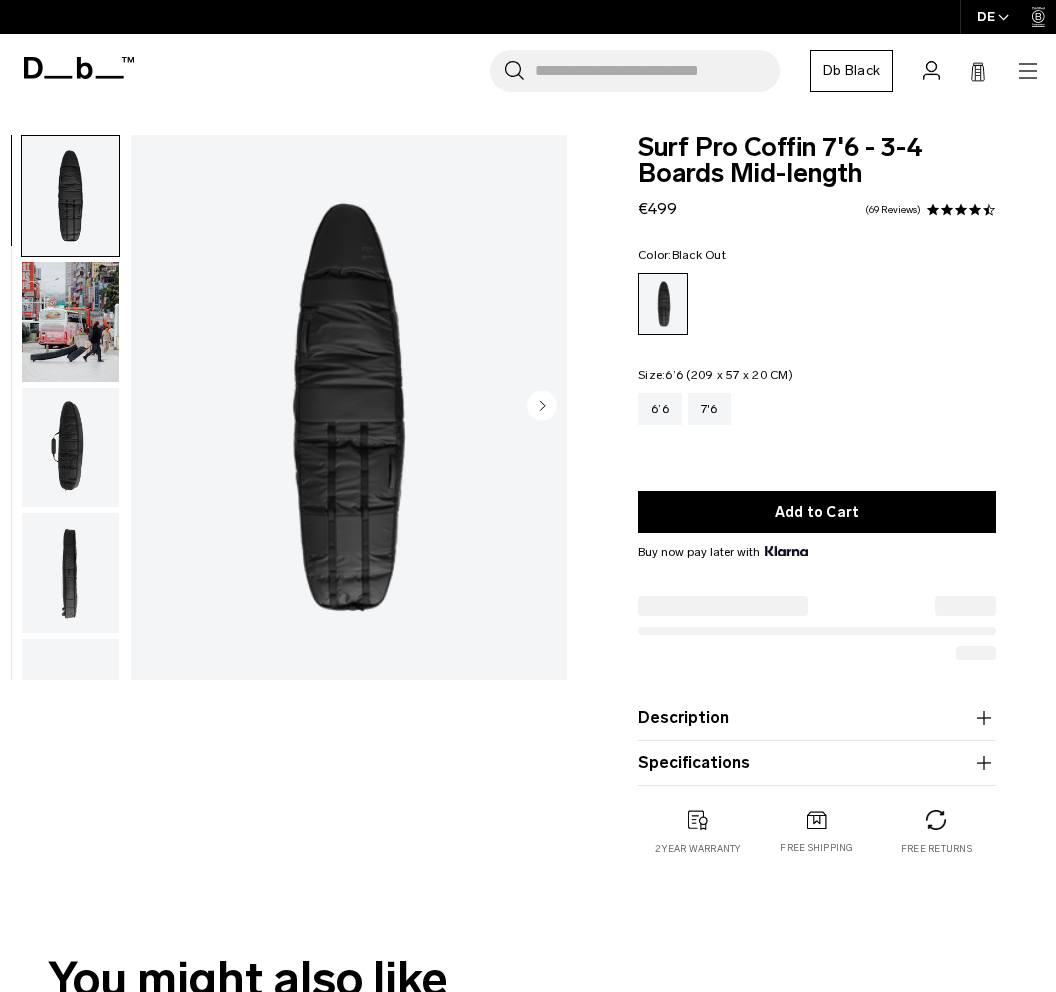 scroll, scrollTop: 0, scrollLeft: 0, axis: both 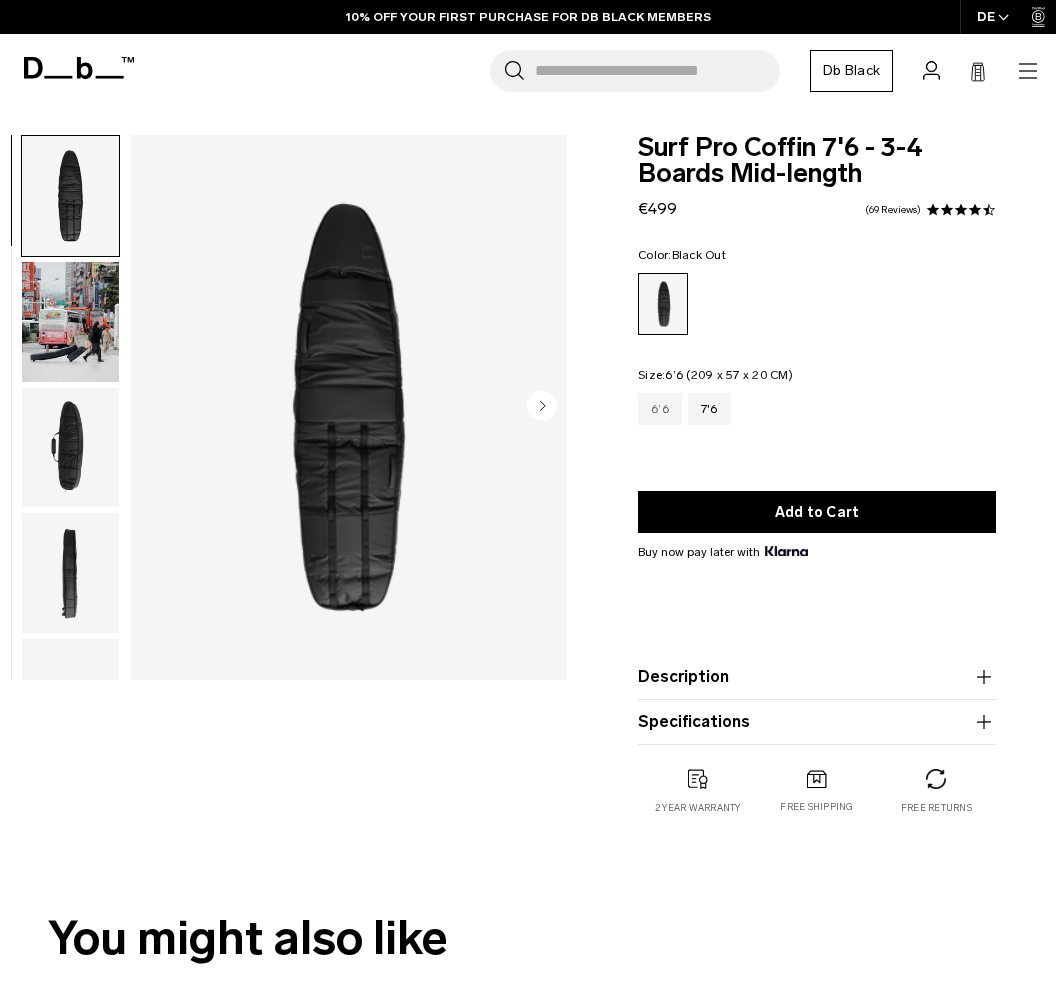 click on "6’6" at bounding box center [660, 409] 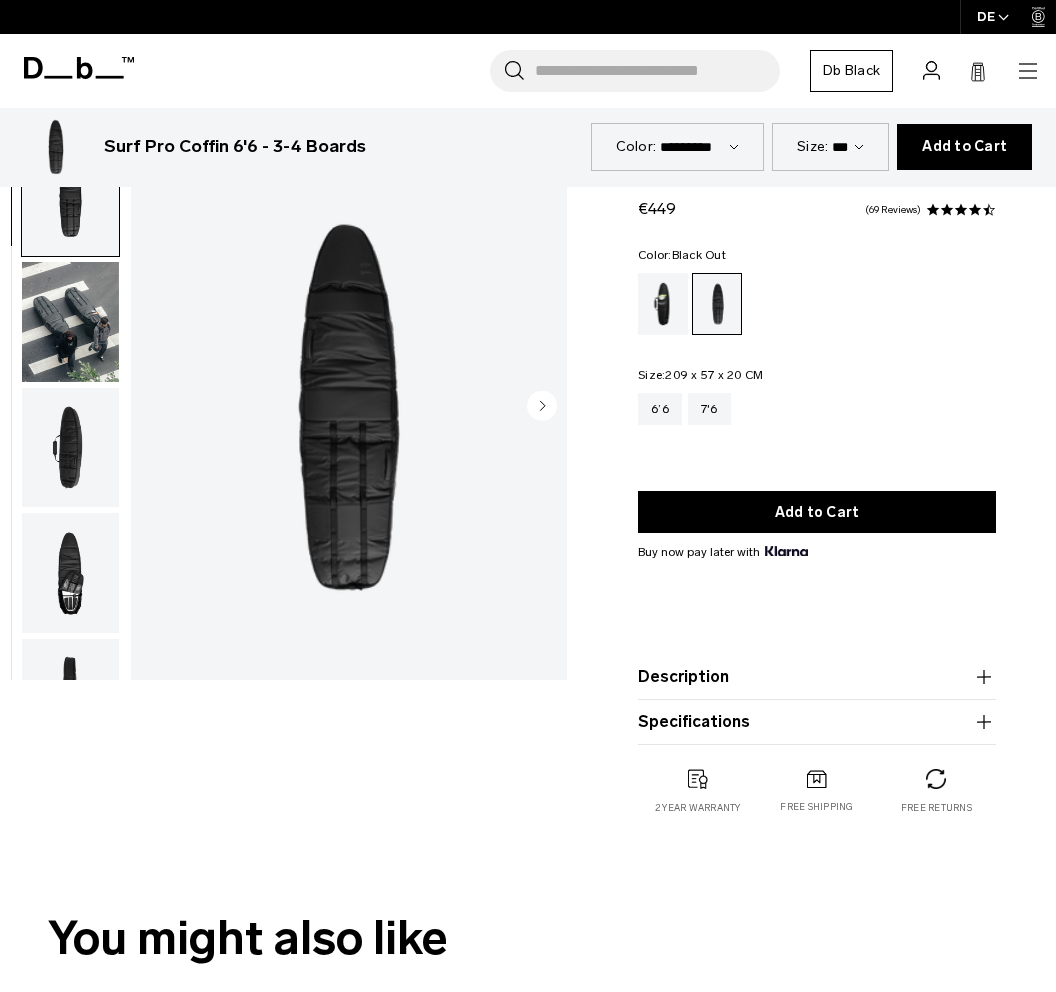 scroll, scrollTop: 663, scrollLeft: 0, axis: vertical 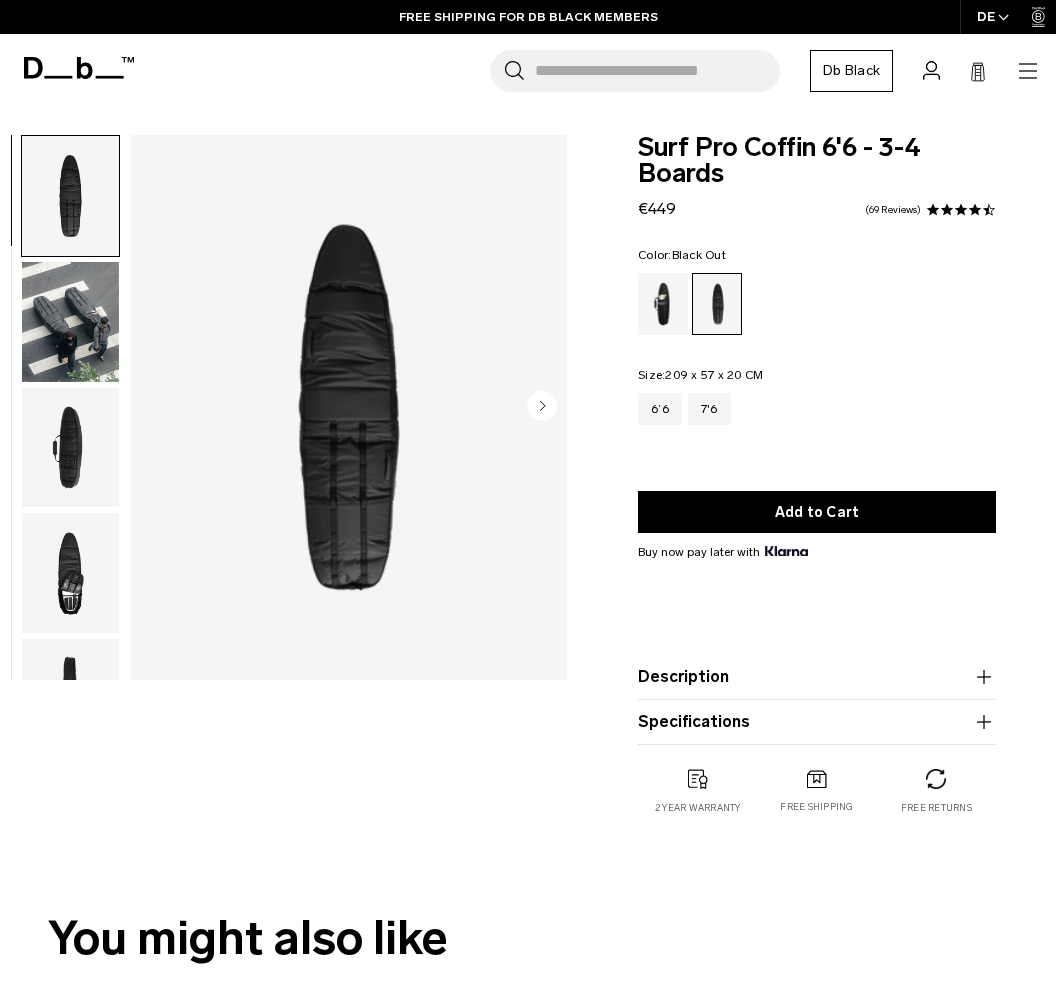 click 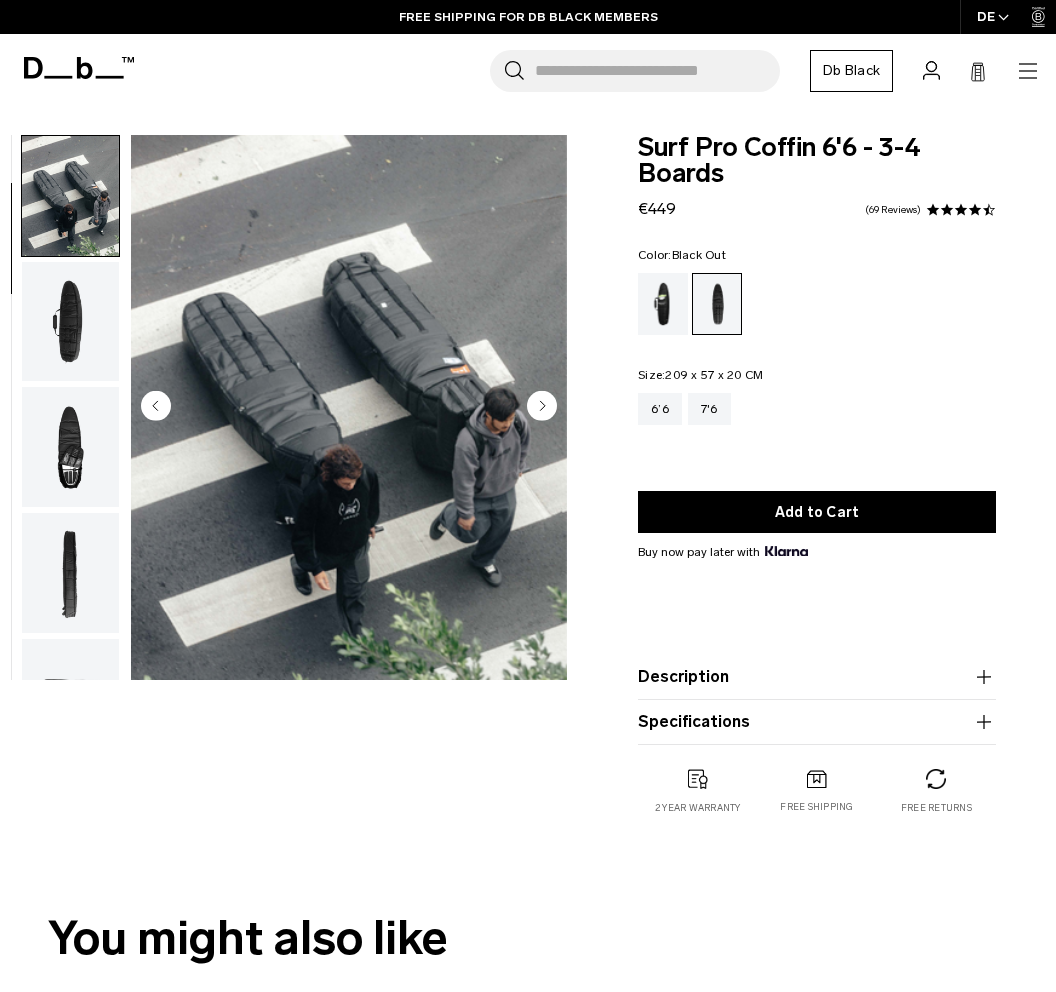 click 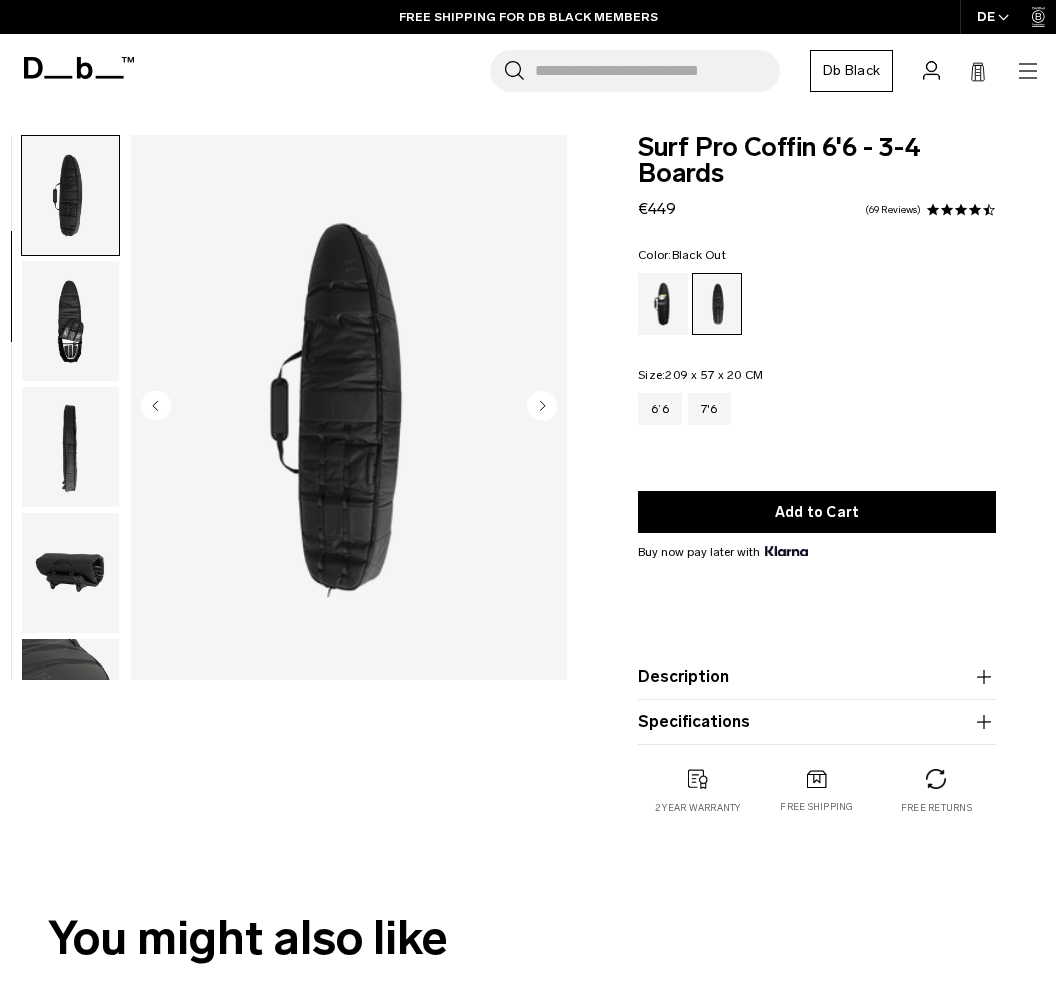 click 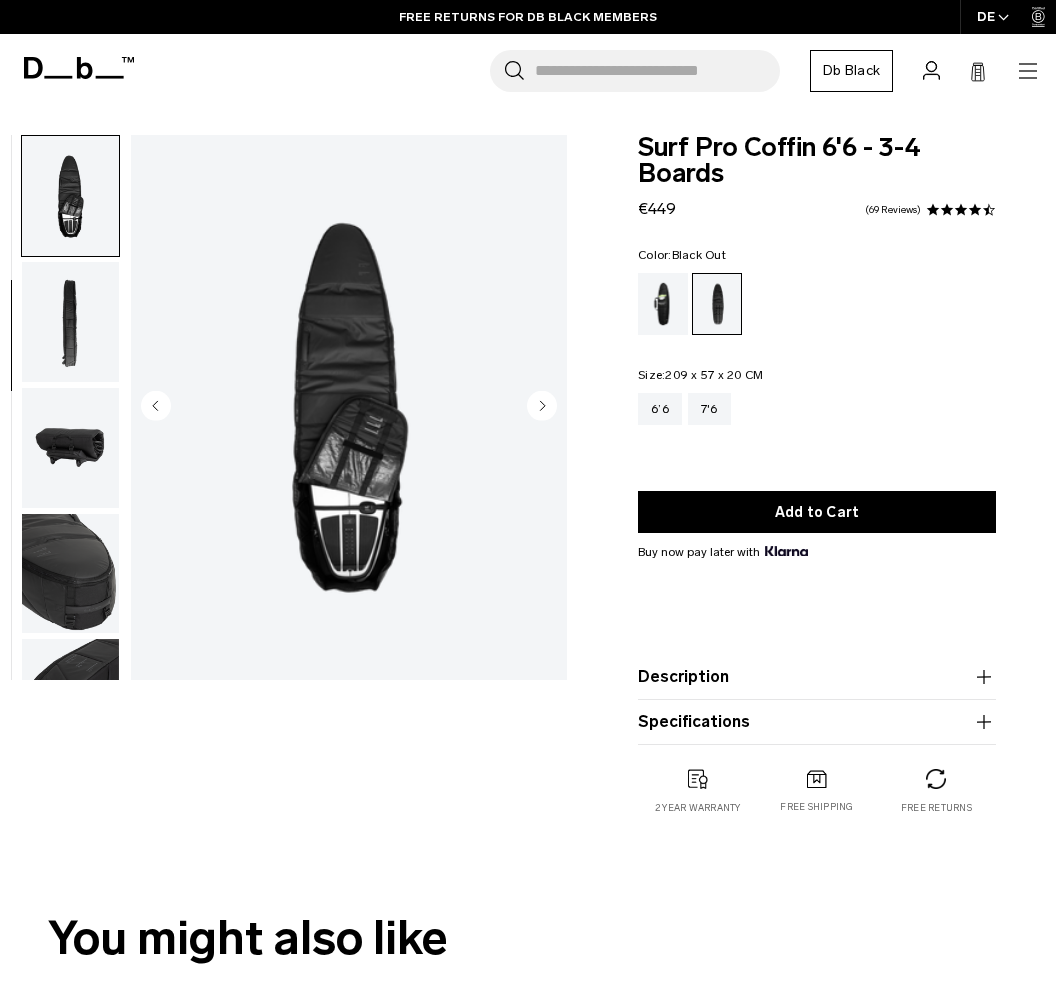 click 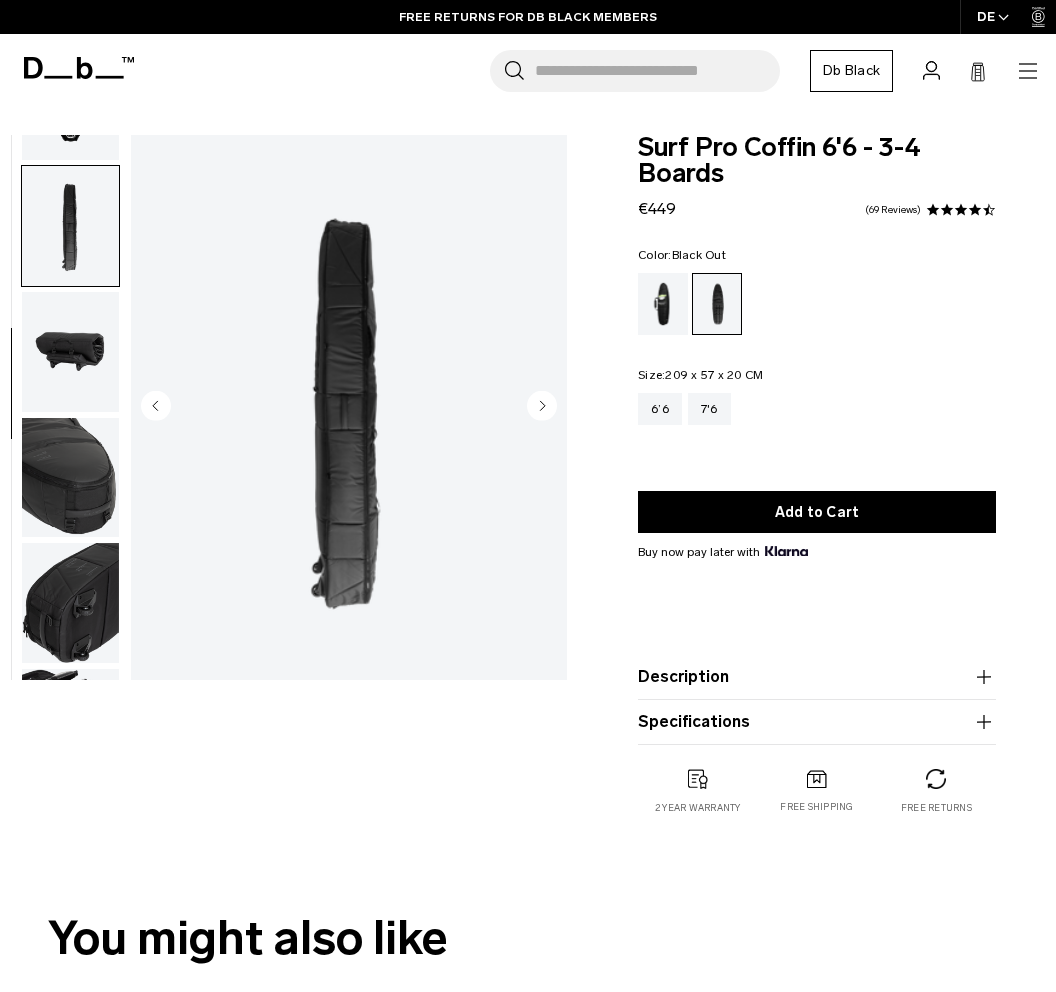 scroll, scrollTop: 503, scrollLeft: 0, axis: vertical 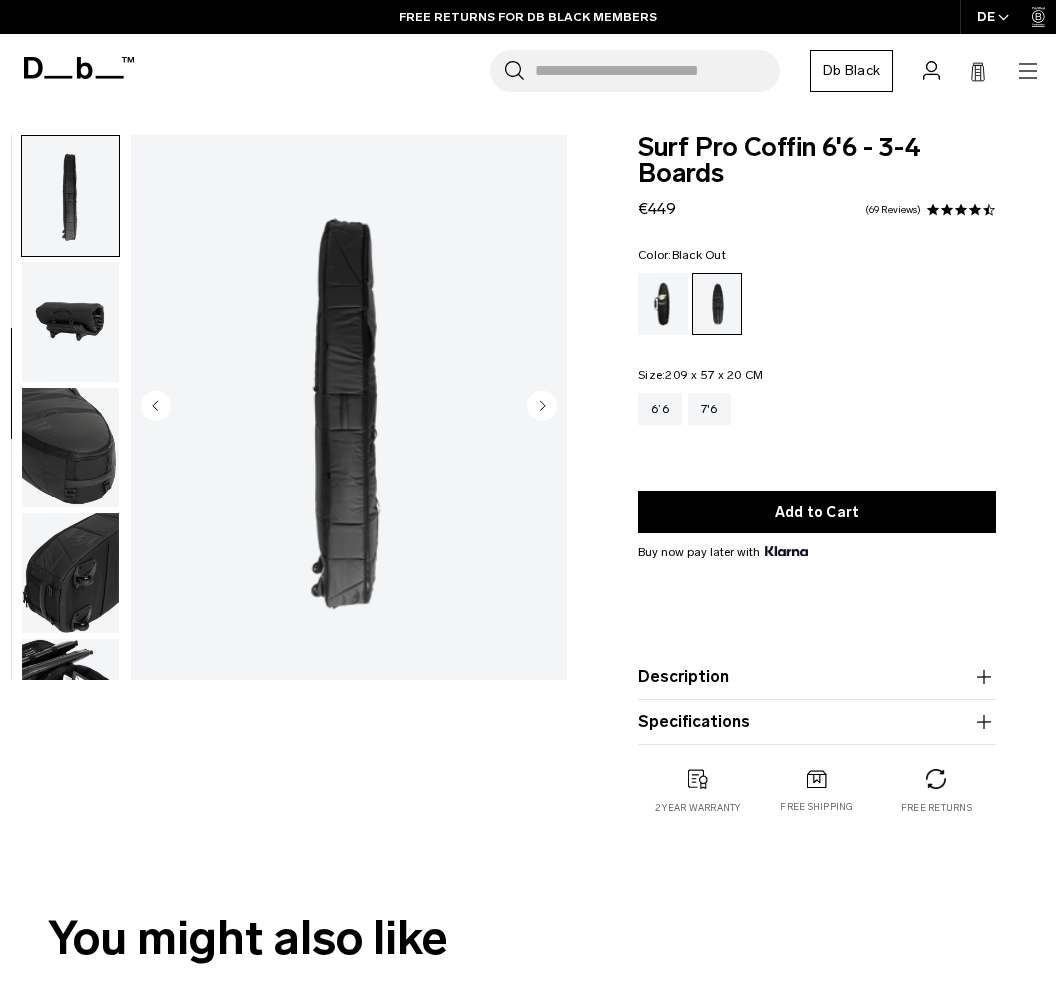 click 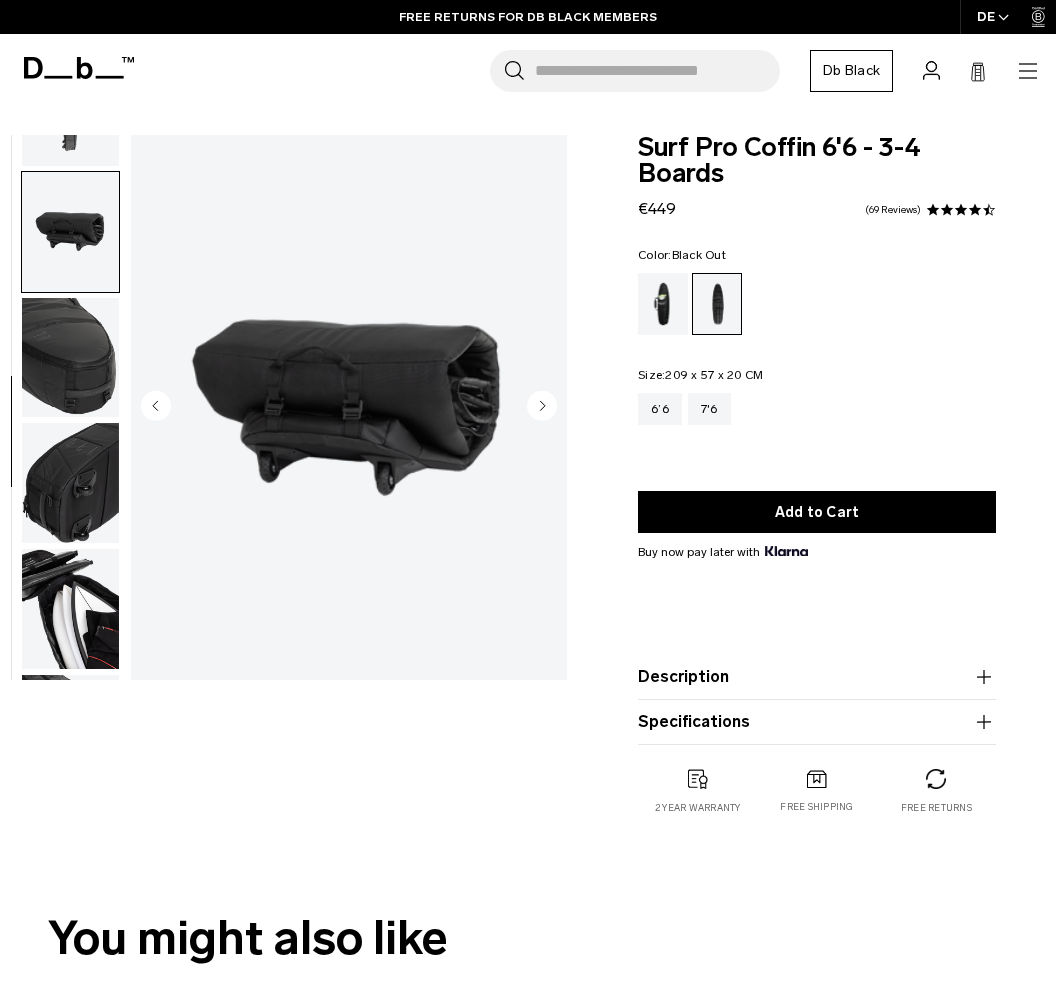 scroll, scrollTop: 629, scrollLeft: 0, axis: vertical 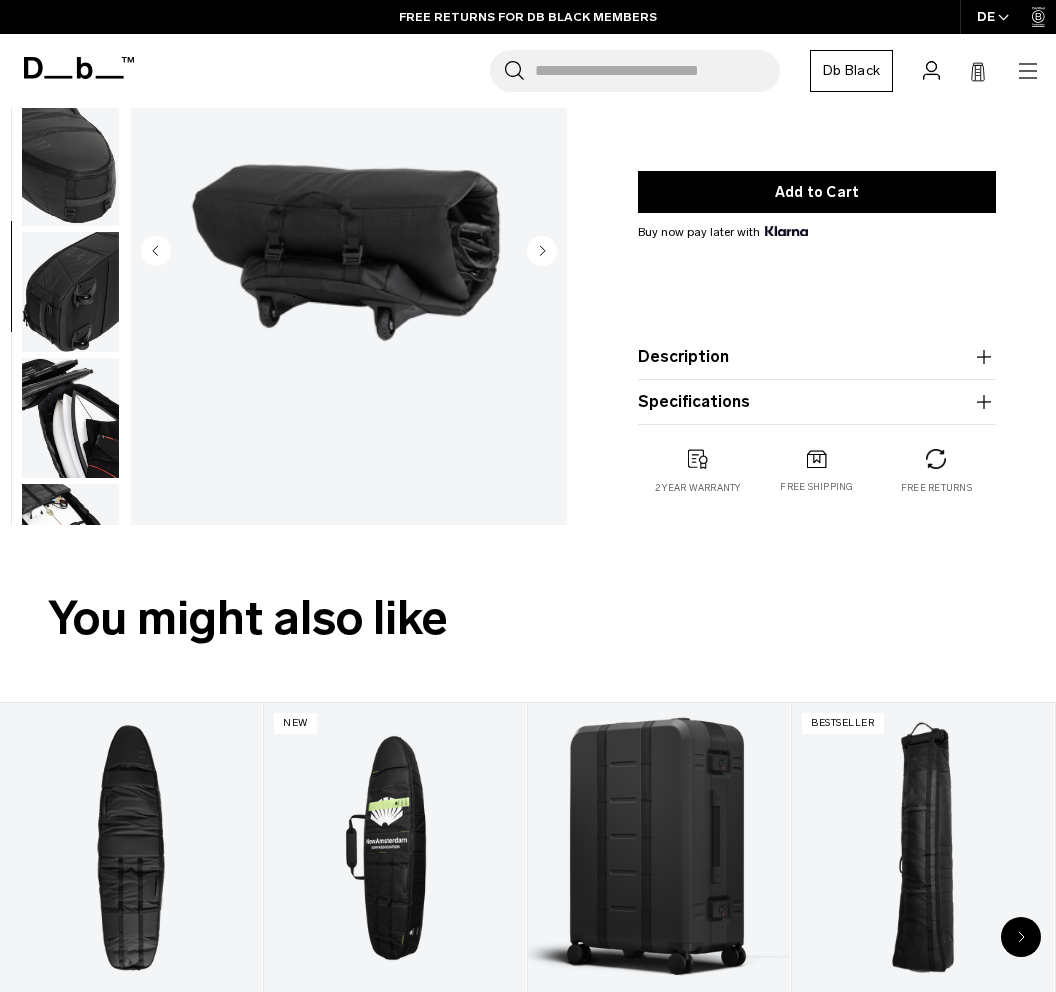 click on "Description" at bounding box center (817, 357) 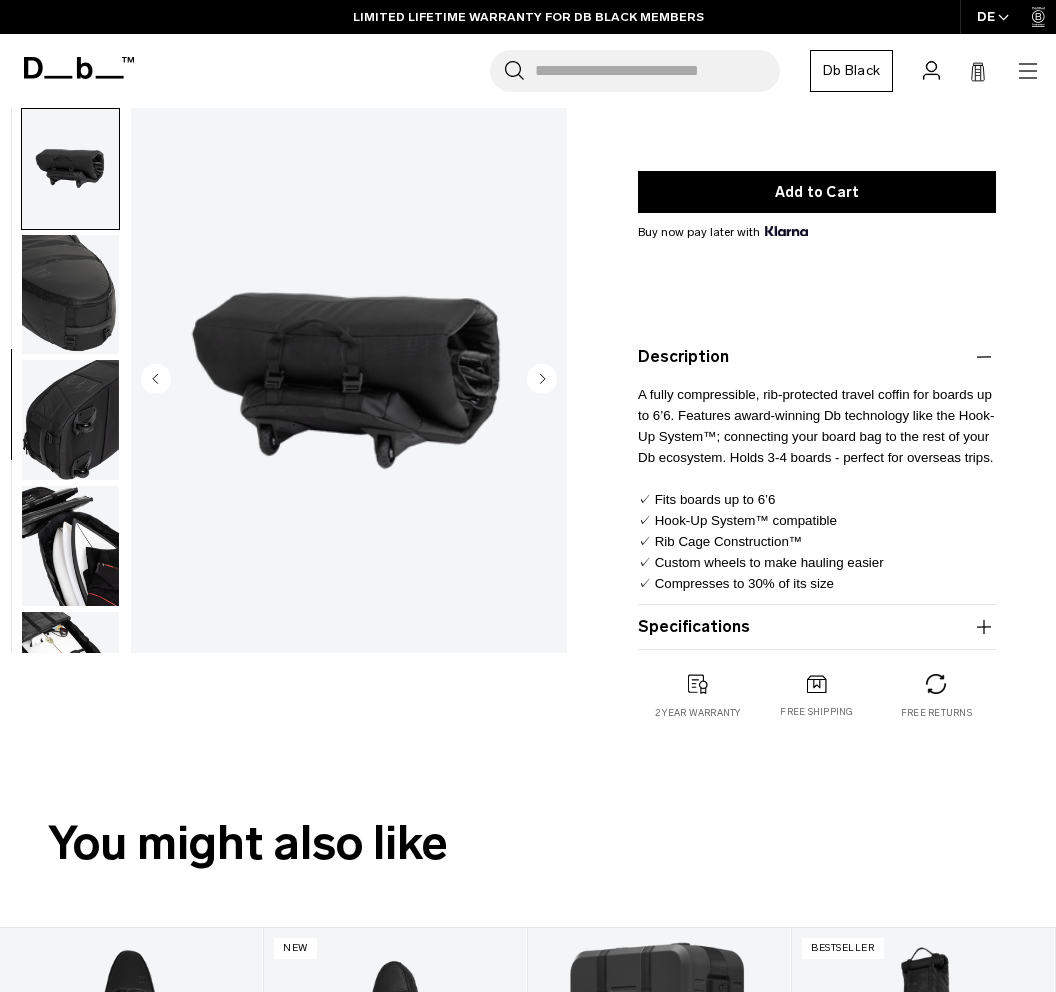 type 